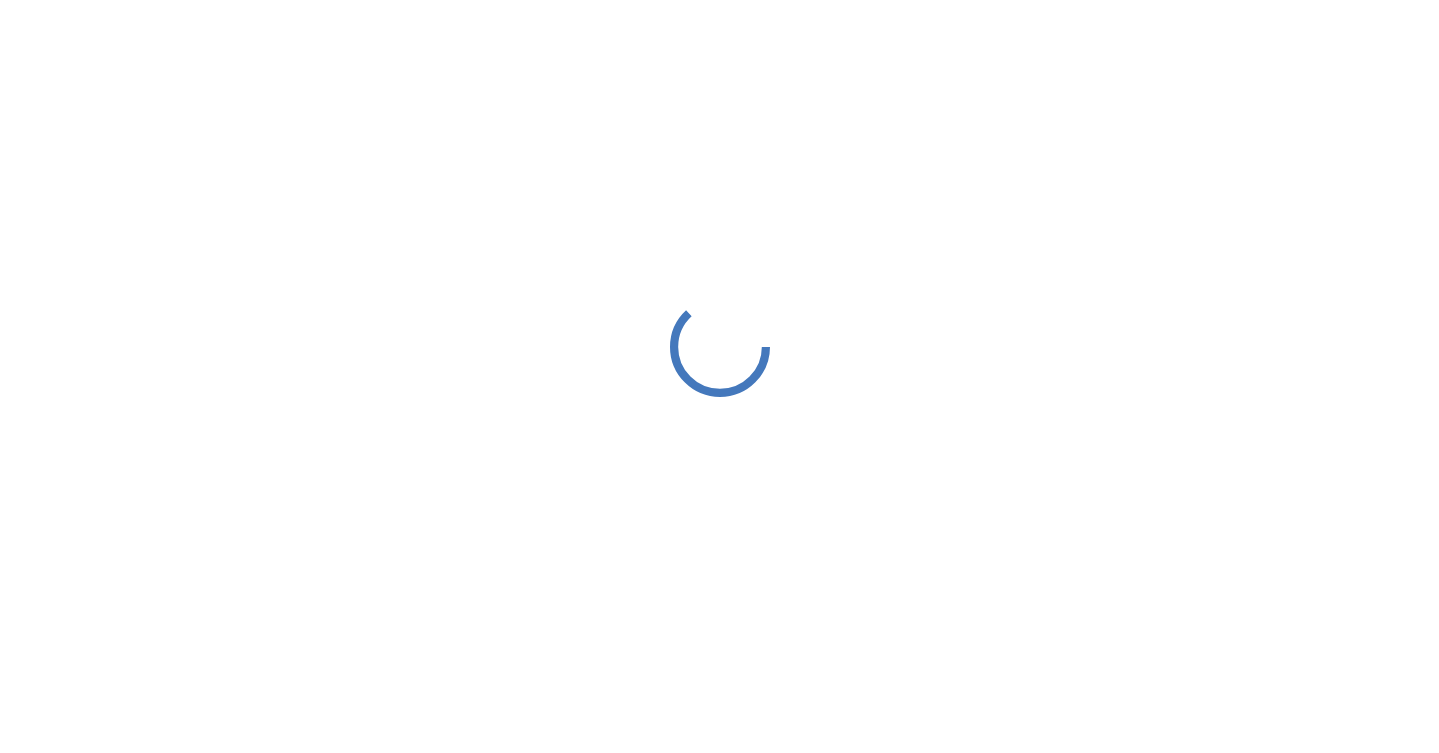 scroll, scrollTop: 0, scrollLeft: 0, axis: both 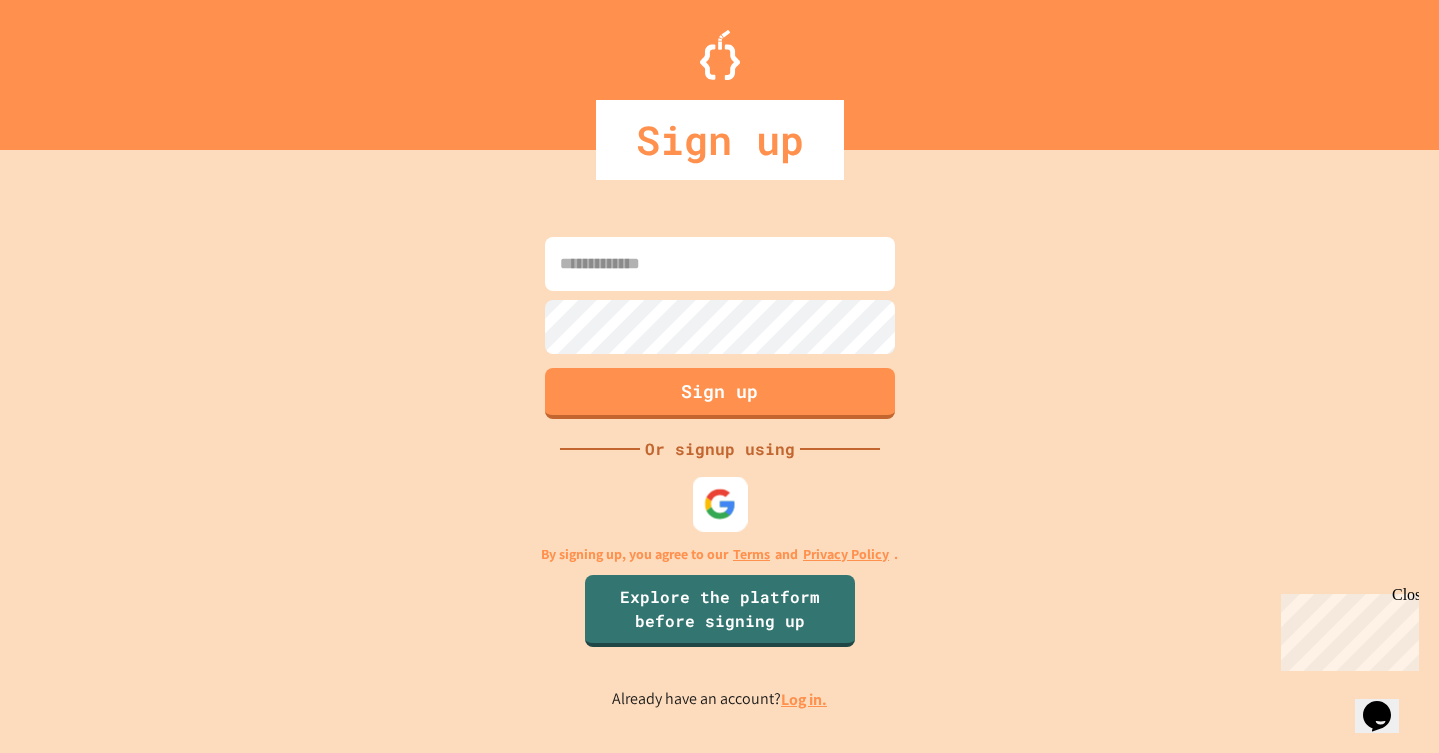 click at bounding box center [719, 503] 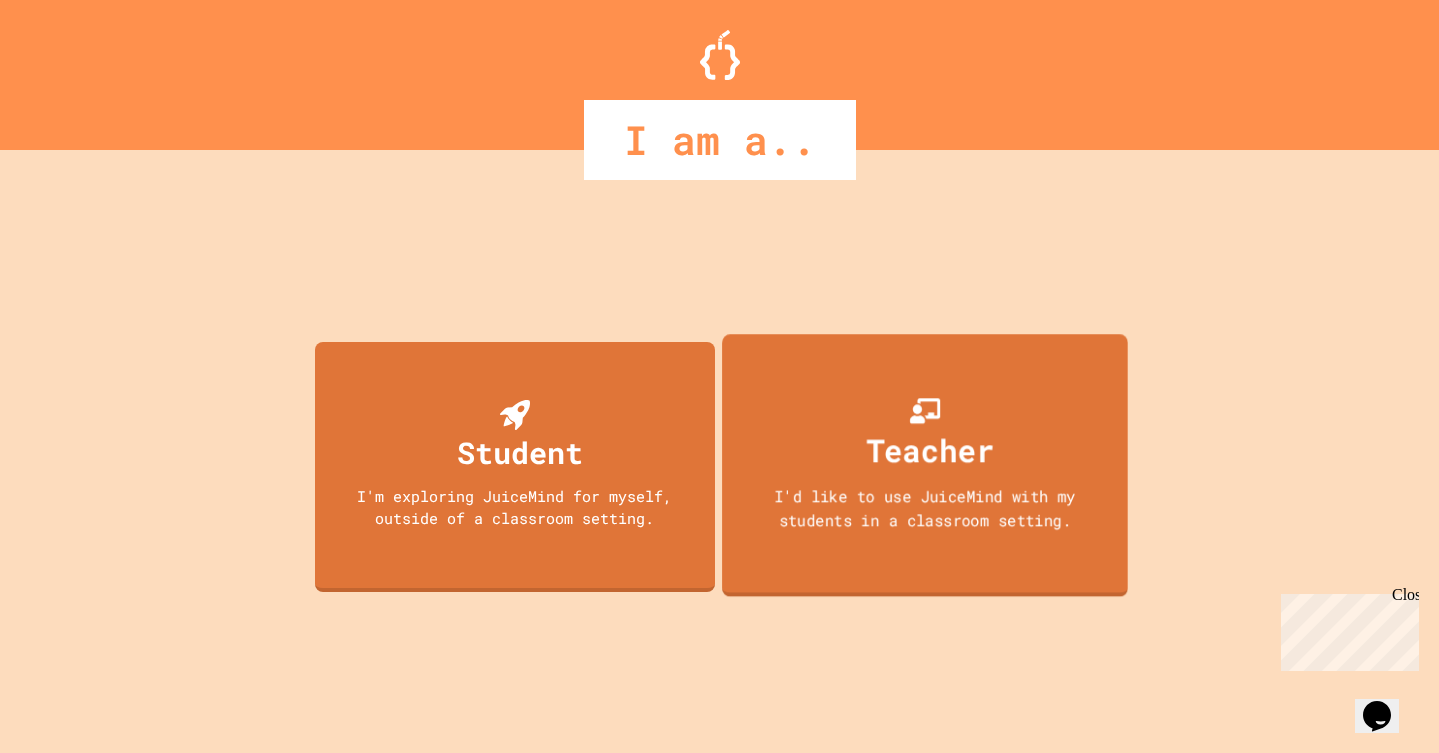 click on "I'd like to use JuiceMind with my students in a classroom setting." at bounding box center (924, 507) 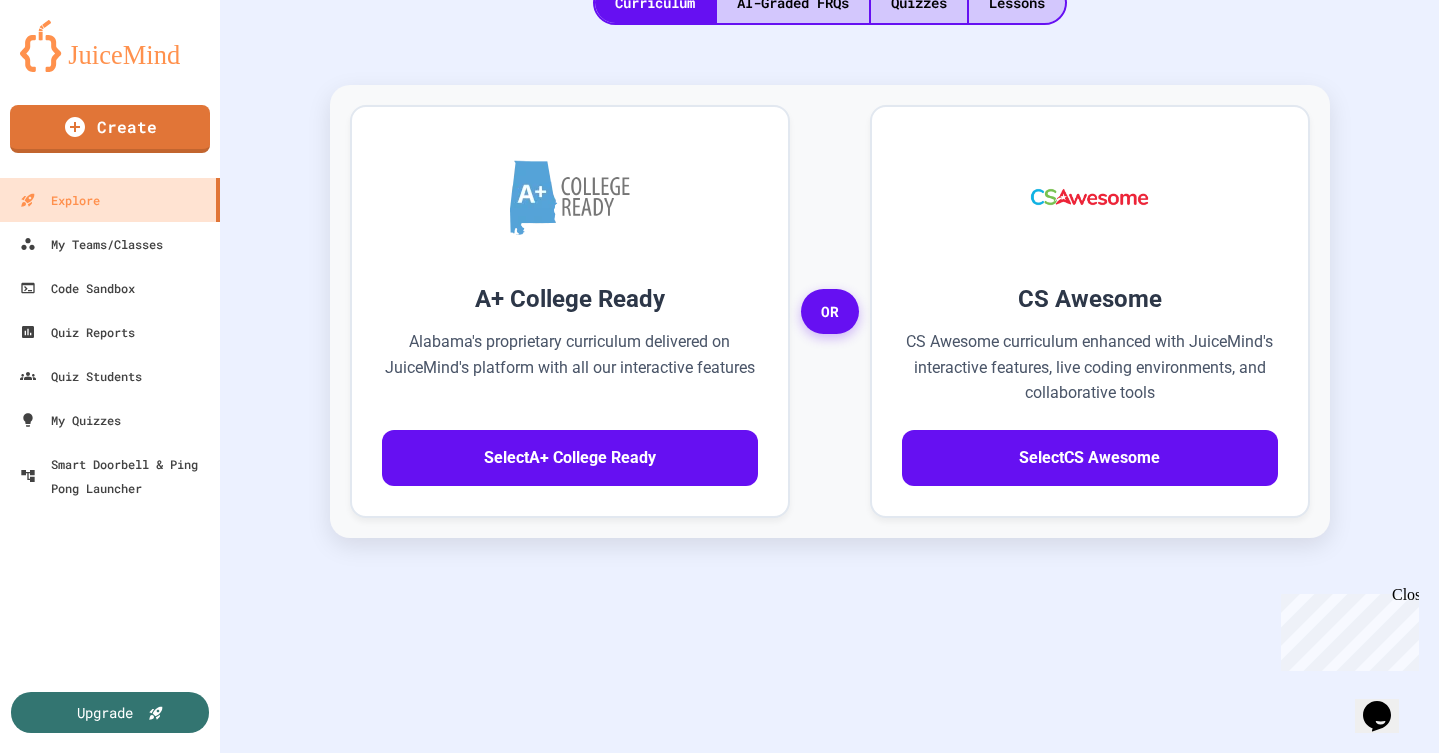 scroll, scrollTop: 495, scrollLeft: 0, axis: vertical 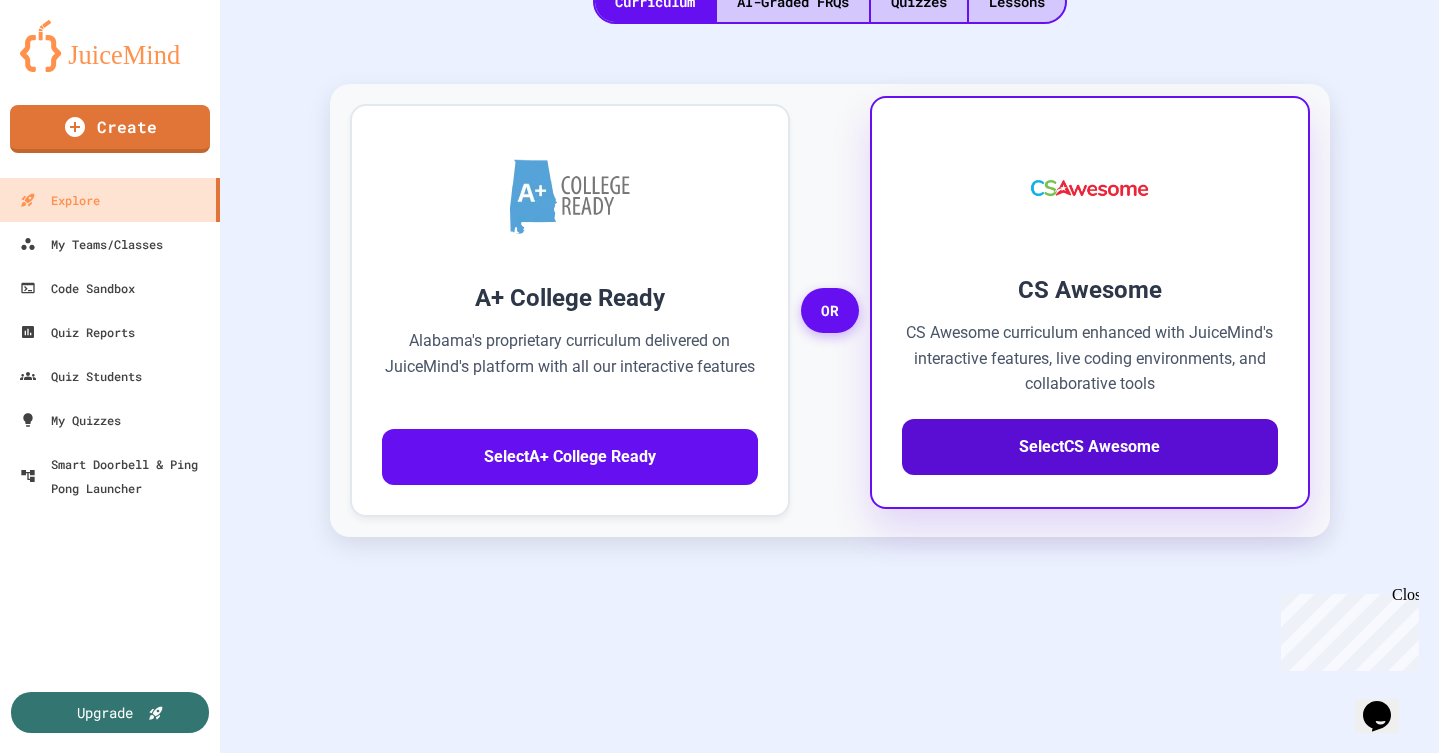 click on "Select  CS Awesome" at bounding box center [1090, 447] 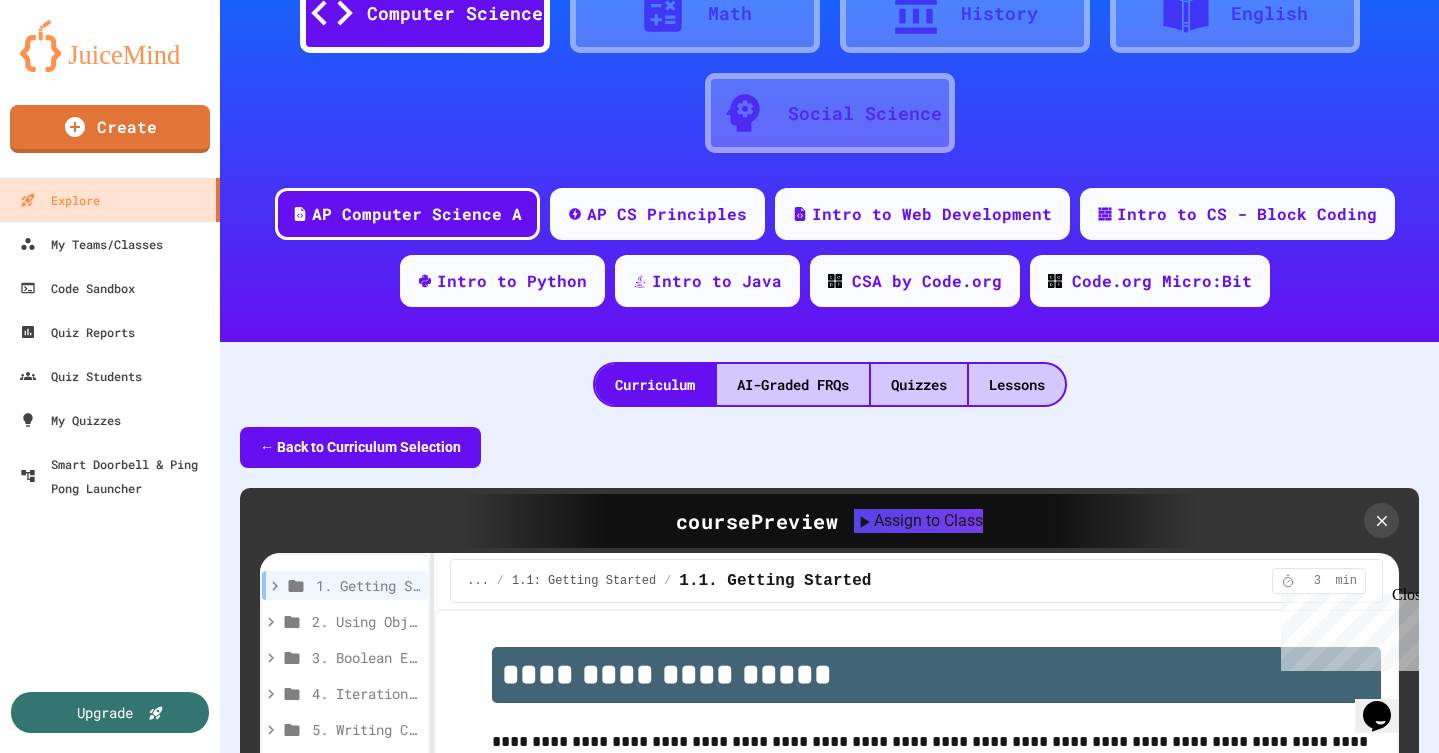 scroll, scrollTop: 0, scrollLeft: 0, axis: both 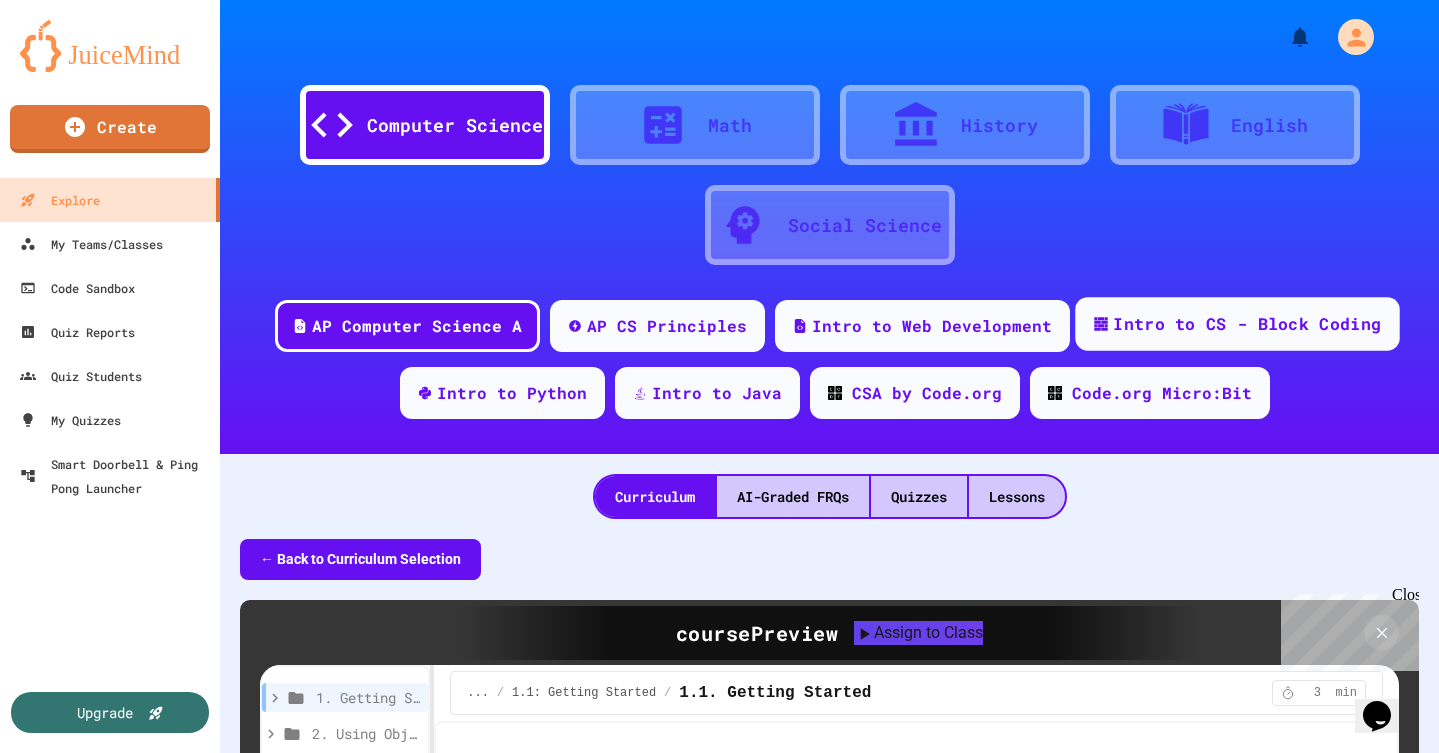 click on "Intro to CS - Block Coding" at bounding box center (1247, 324) 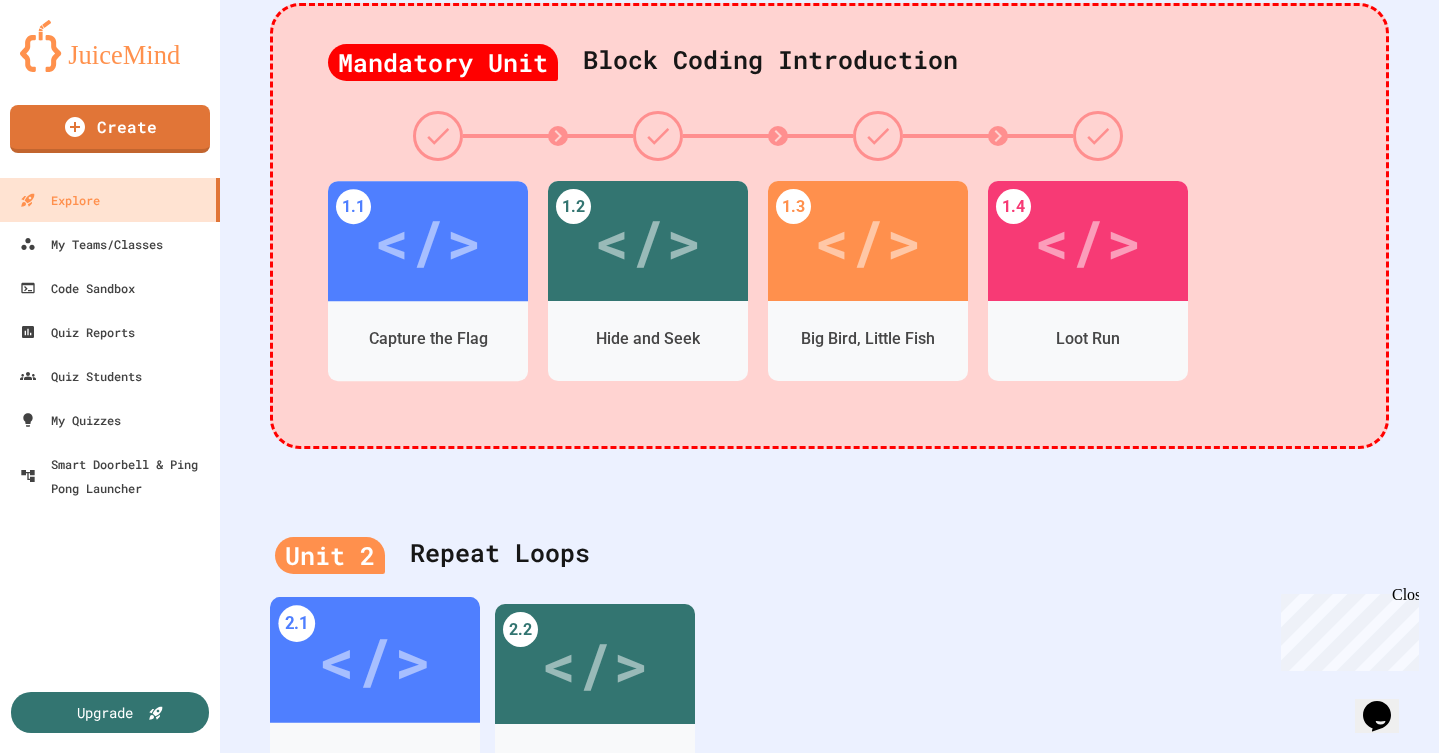 scroll, scrollTop: 404, scrollLeft: 0, axis: vertical 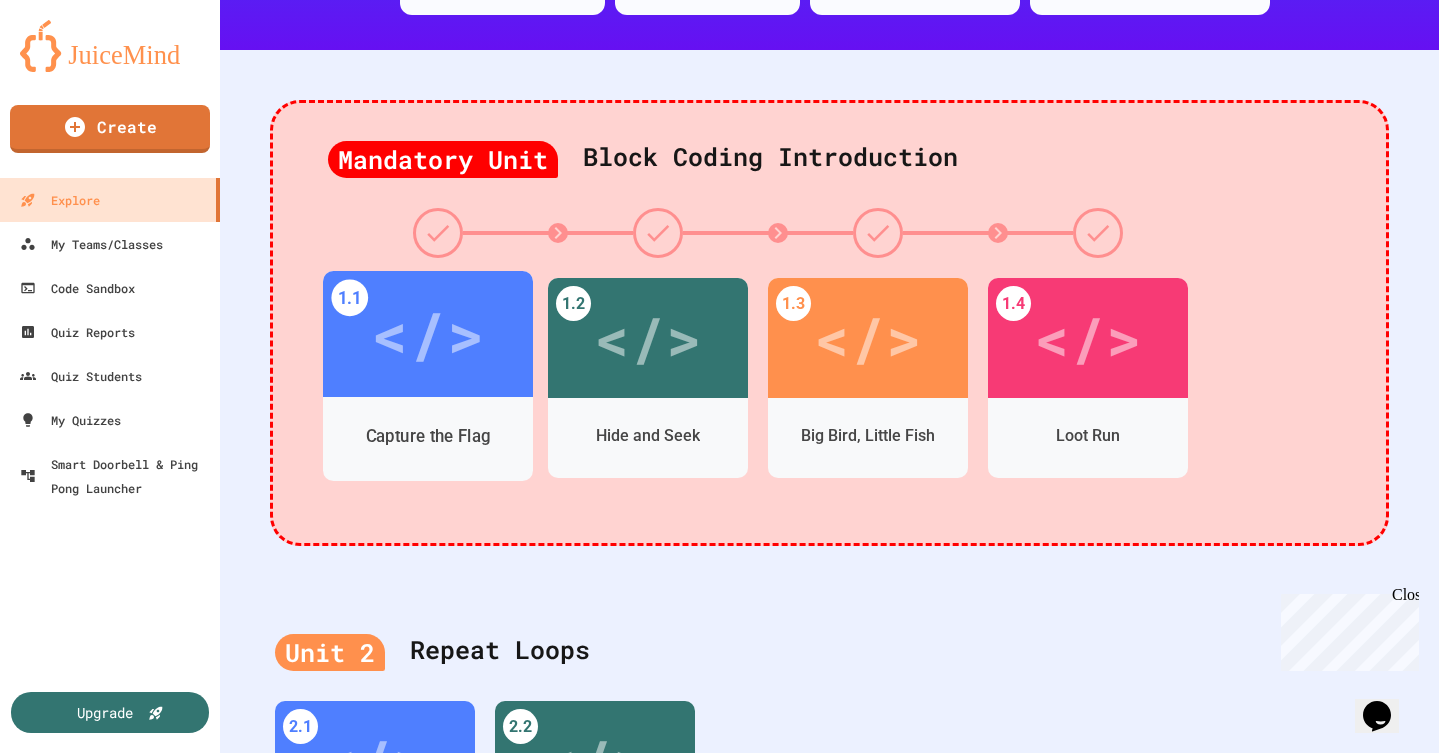 click on "</>" at bounding box center (427, 334) 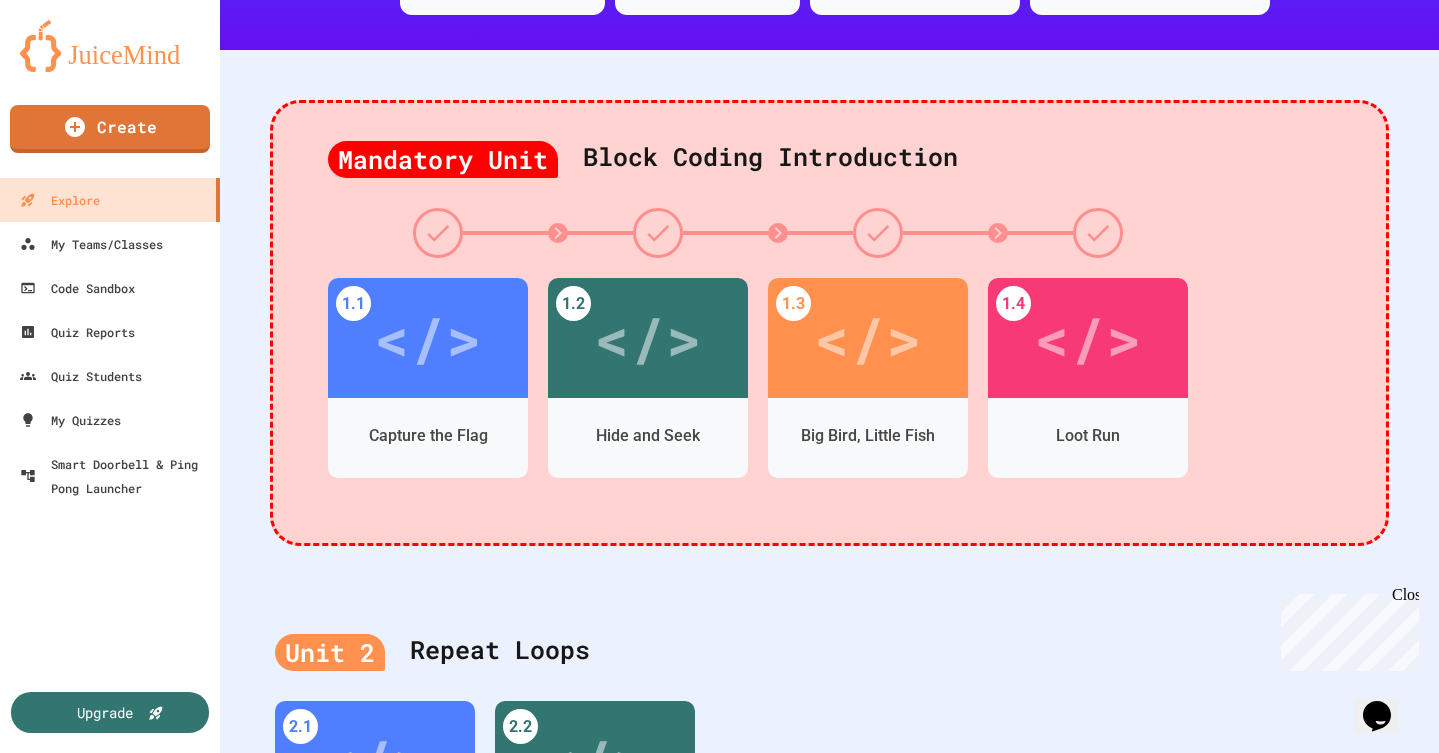 click on "</>" at bounding box center [489, 937] 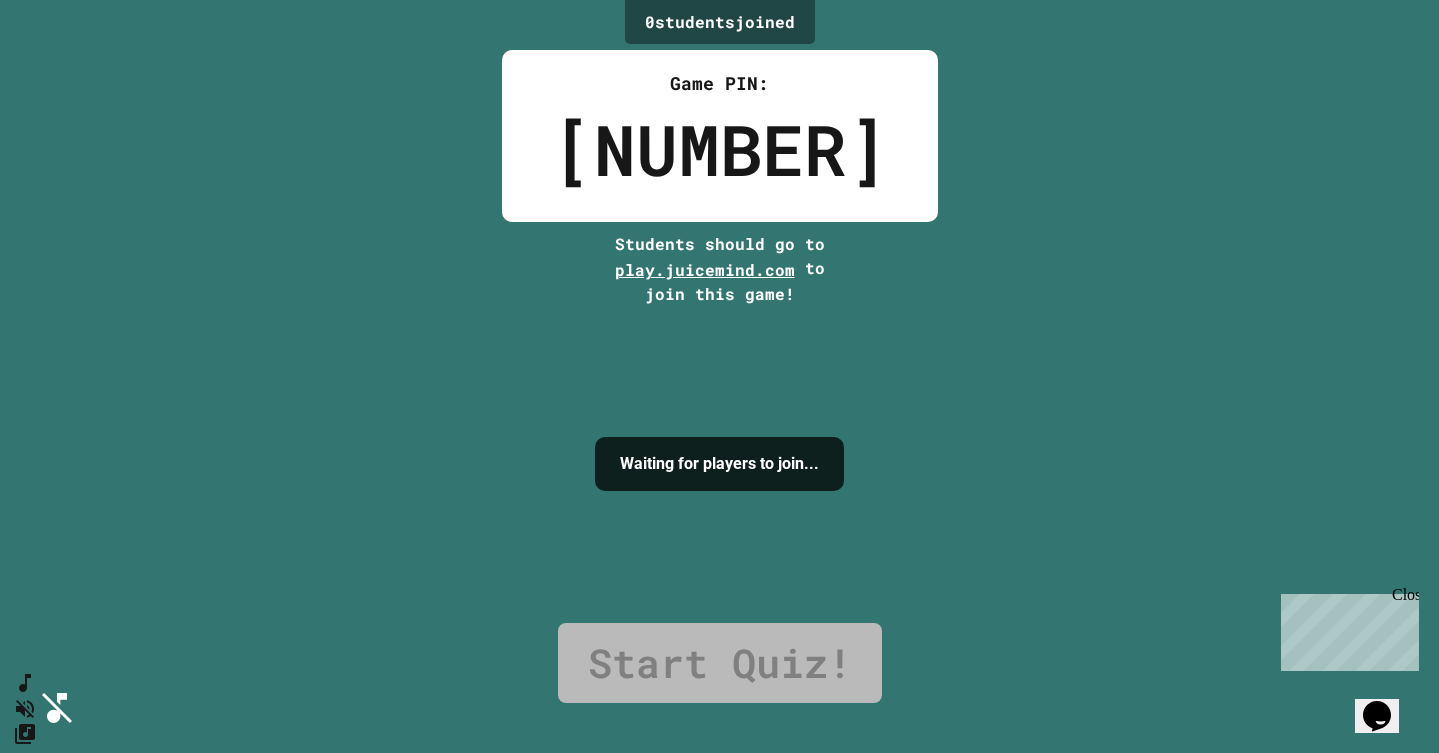click on "I'm ready!" at bounding box center (719, 1110) 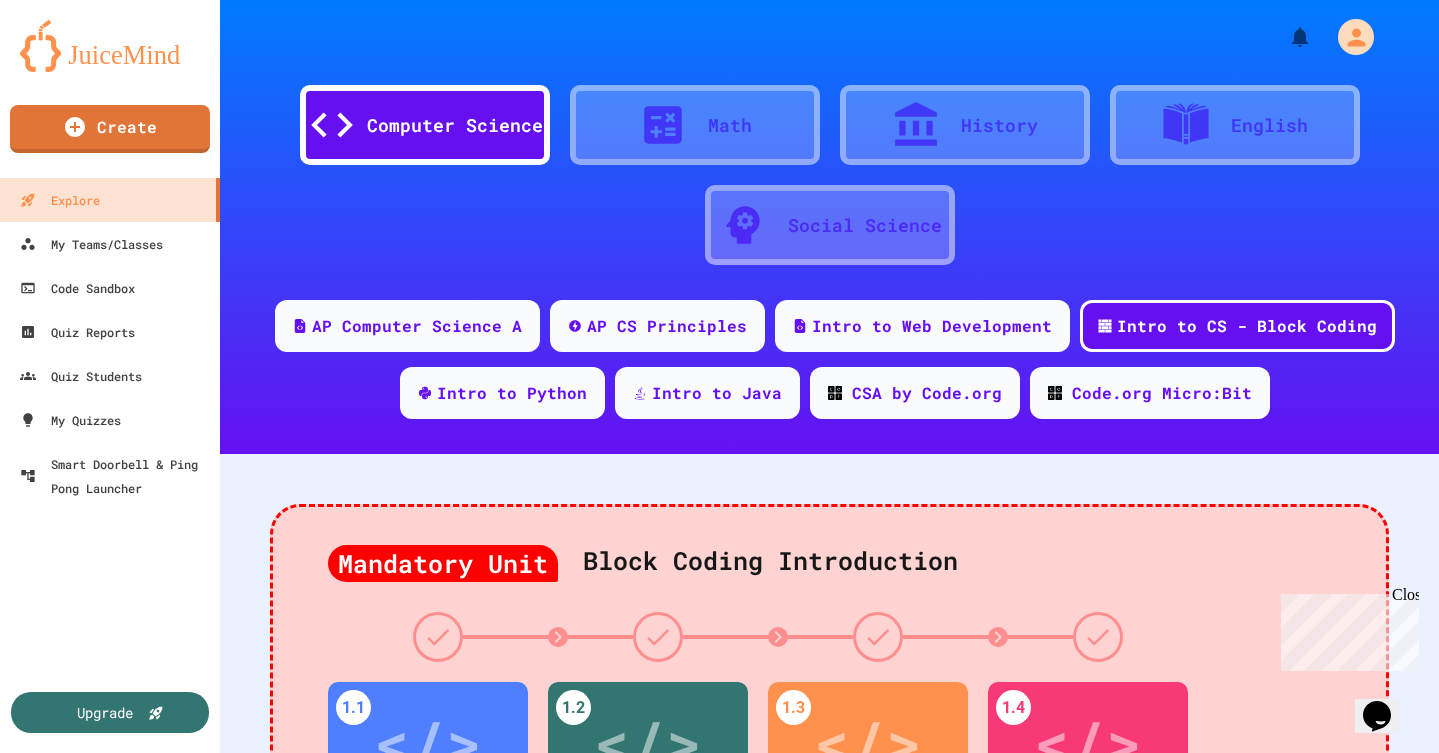 scroll, scrollTop: 0, scrollLeft: 0, axis: both 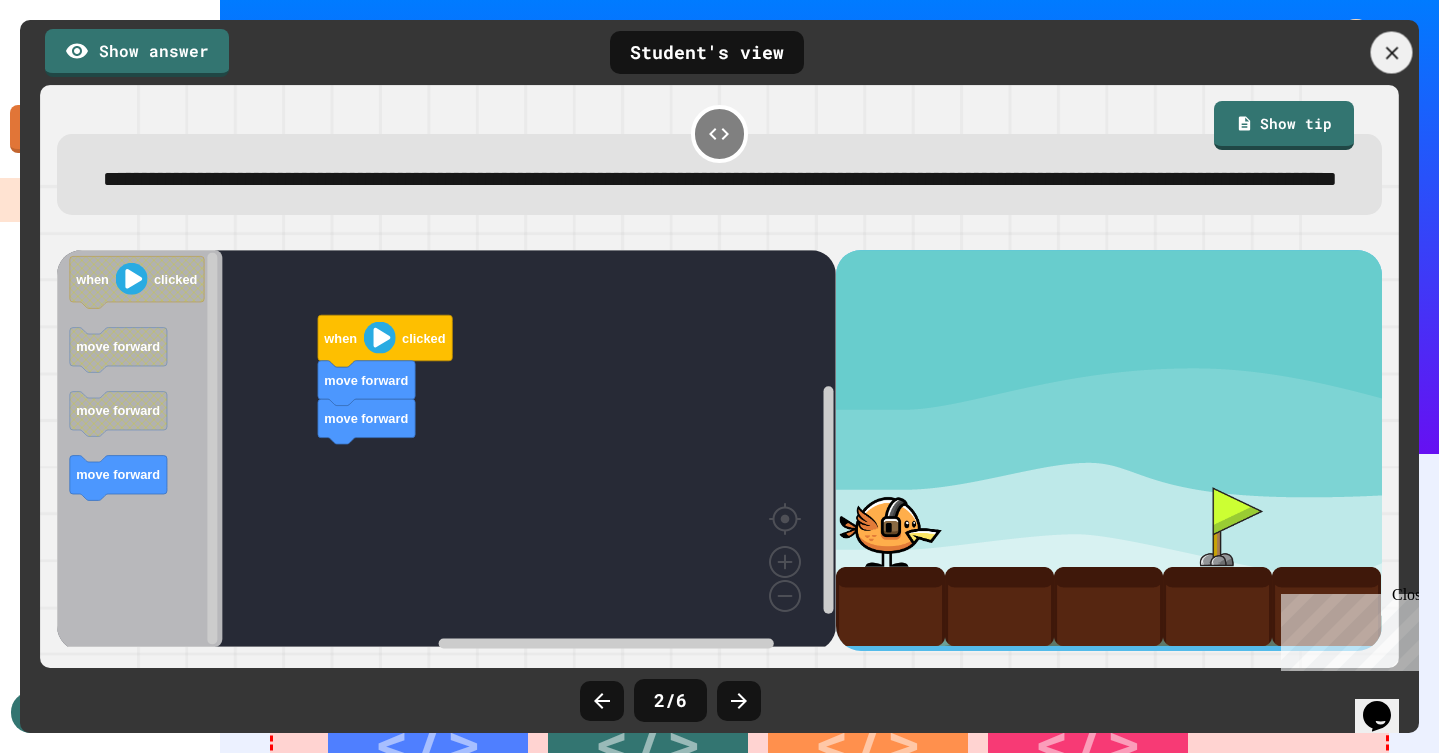 click 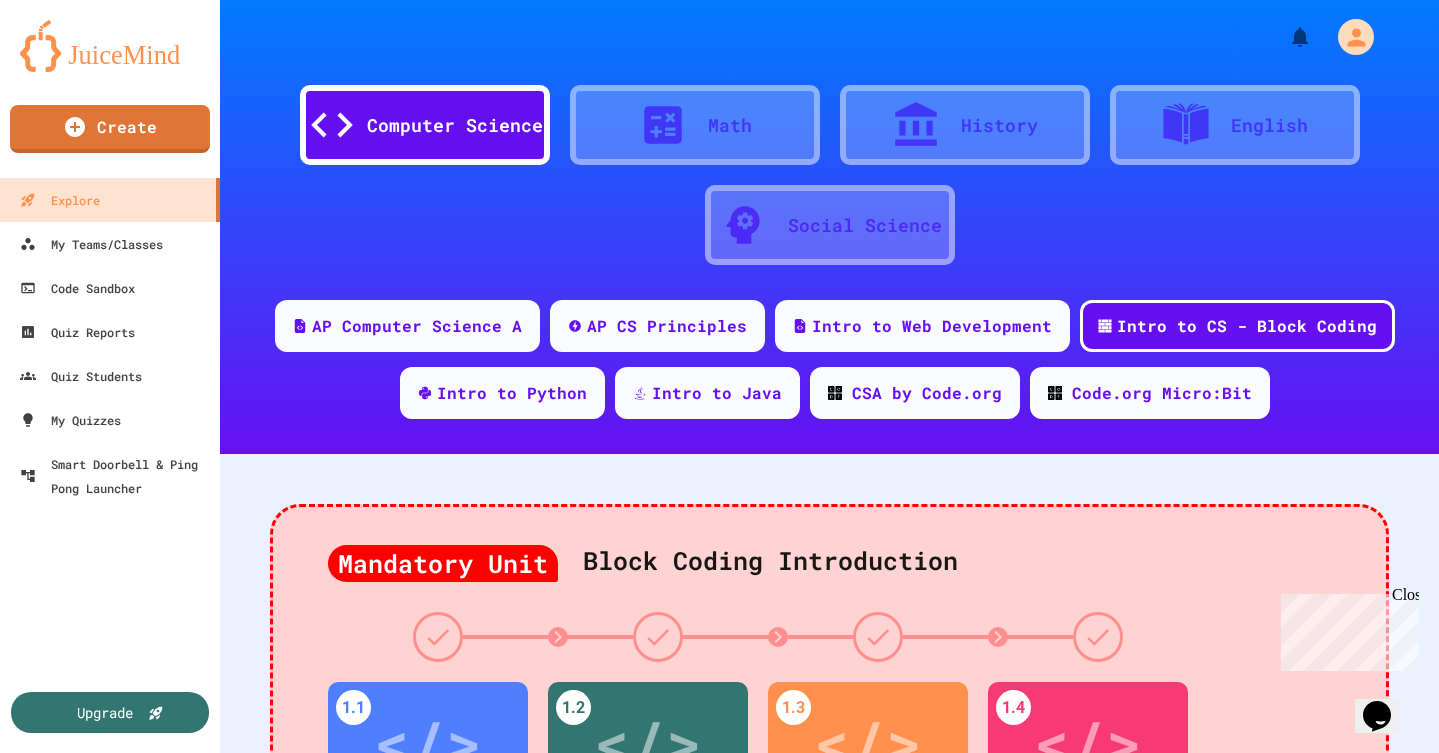 click at bounding box center (1242, 783) 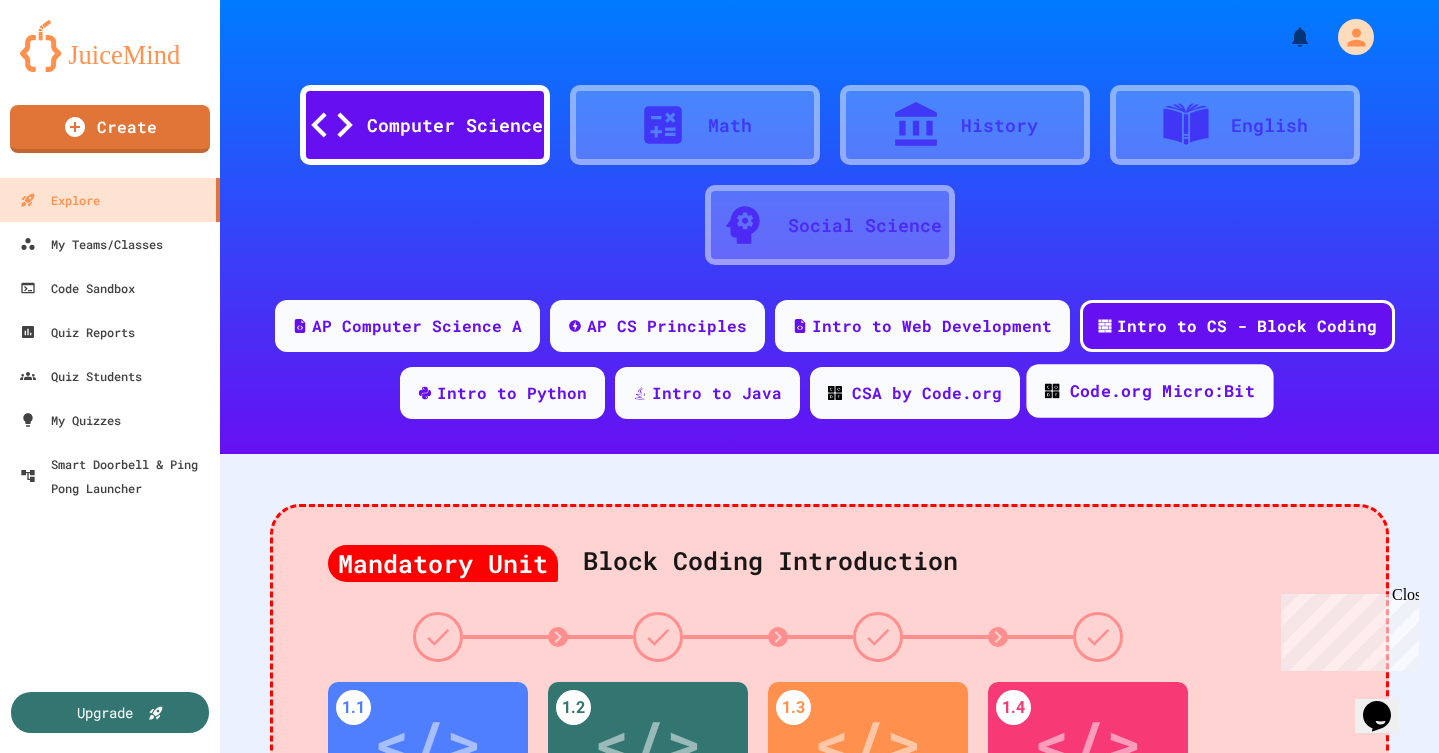 scroll, scrollTop: 1, scrollLeft: 0, axis: vertical 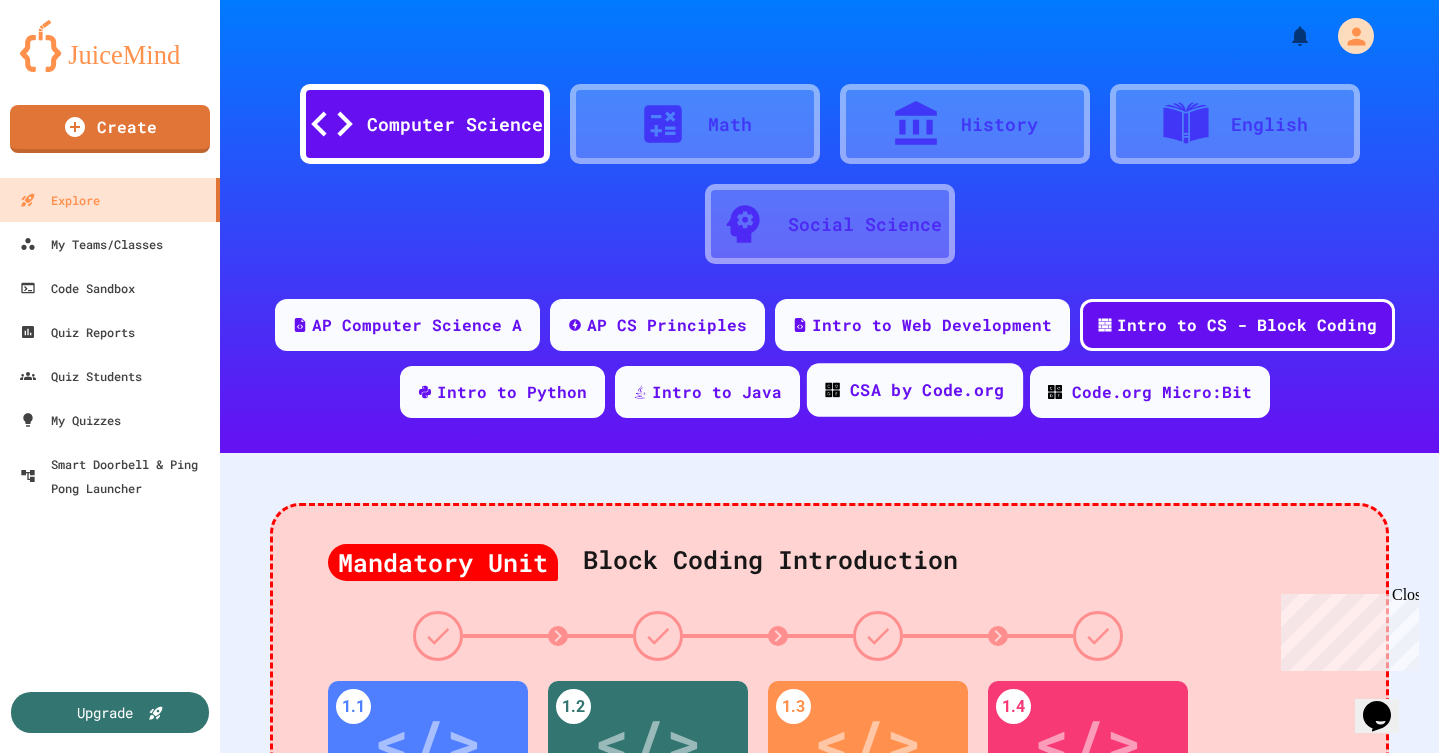 click on "CSA by Code.org" at bounding box center [927, 390] 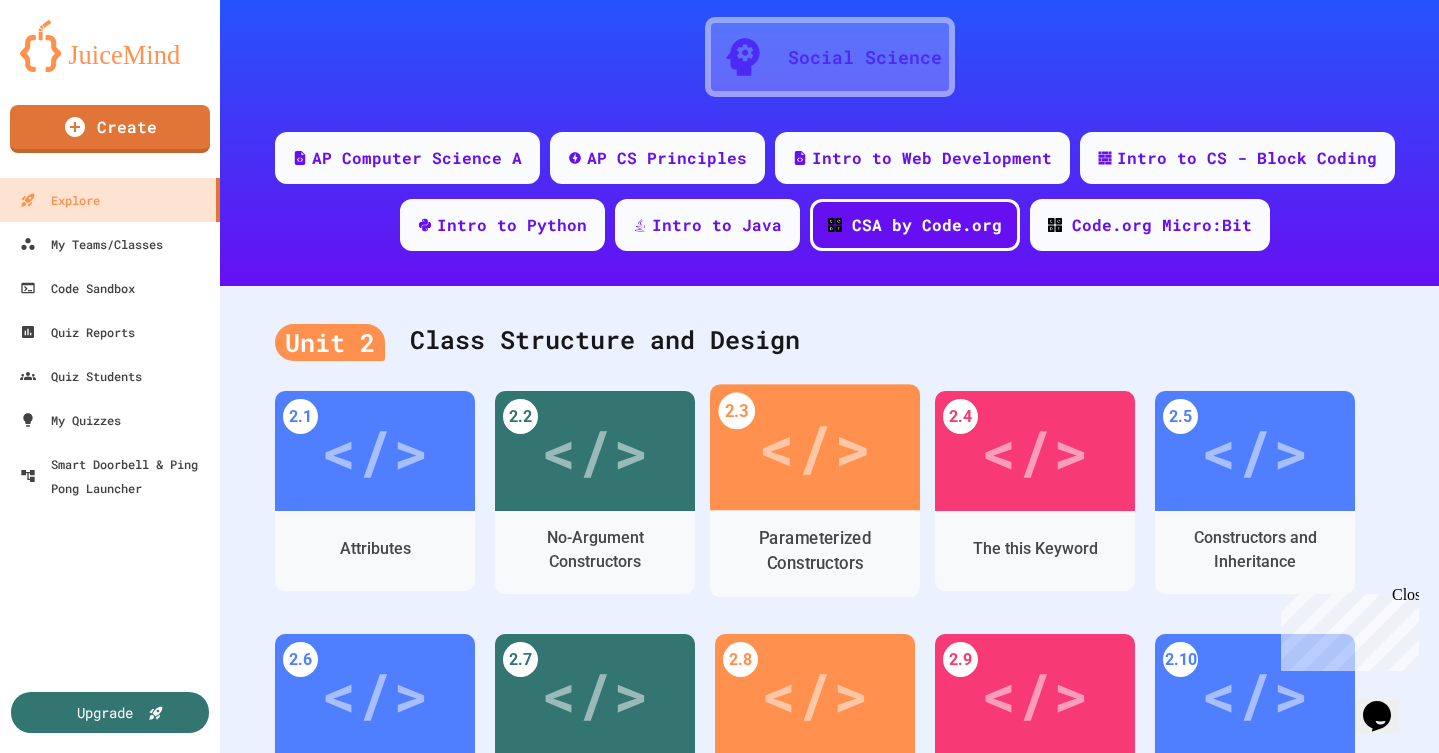 scroll, scrollTop: 181, scrollLeft: 0, axis: vertical 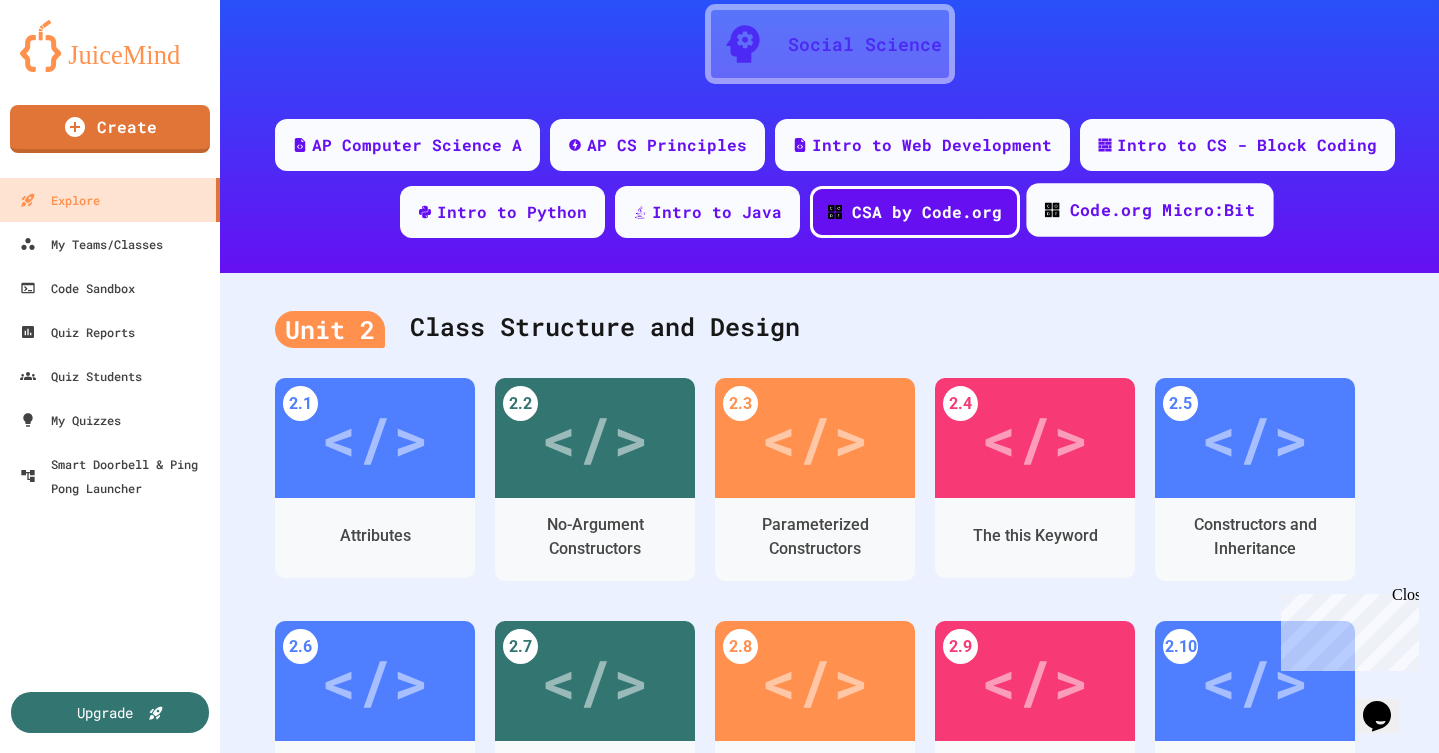 click on "Code.org Micro:Bit" at bounding box center (1161, 210) 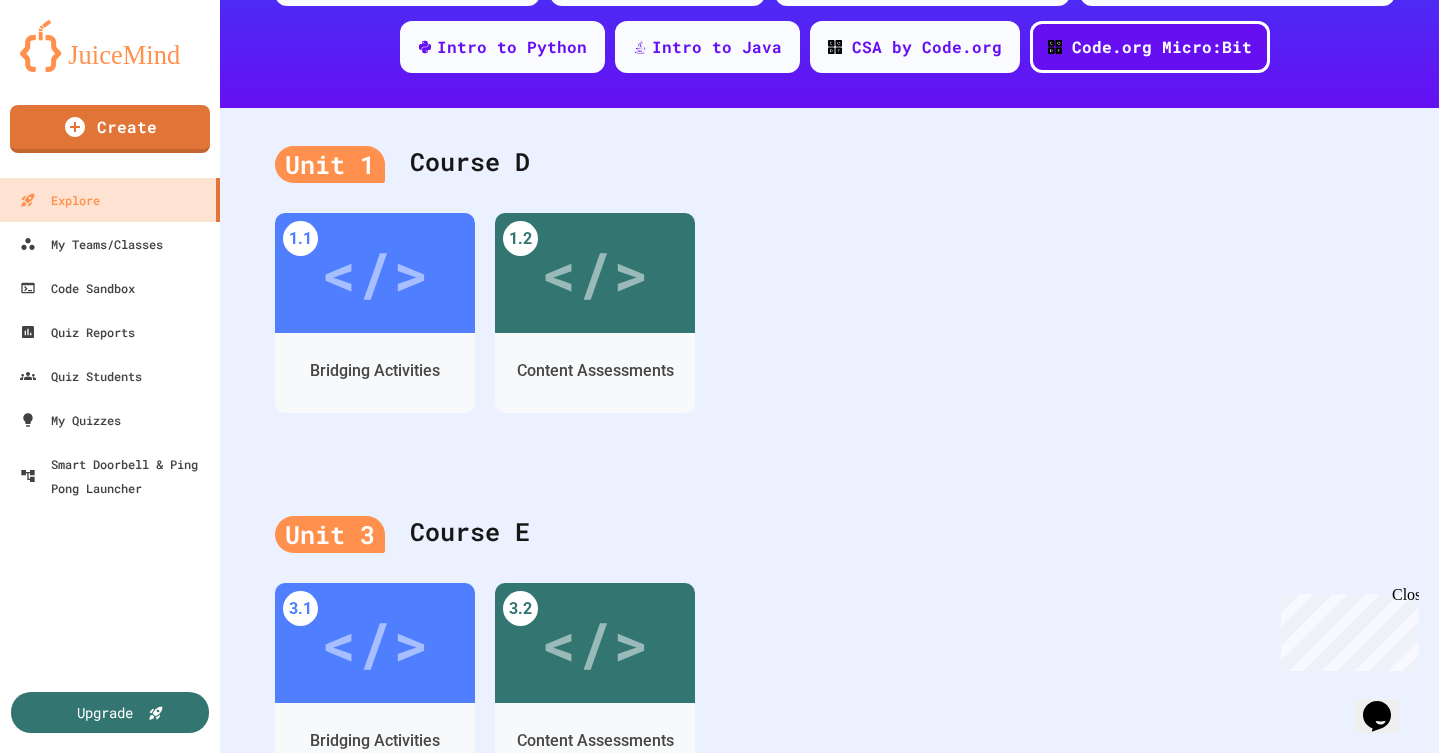 scroll, scrollTop: 173, scrollLeft: 0, axis: vertical 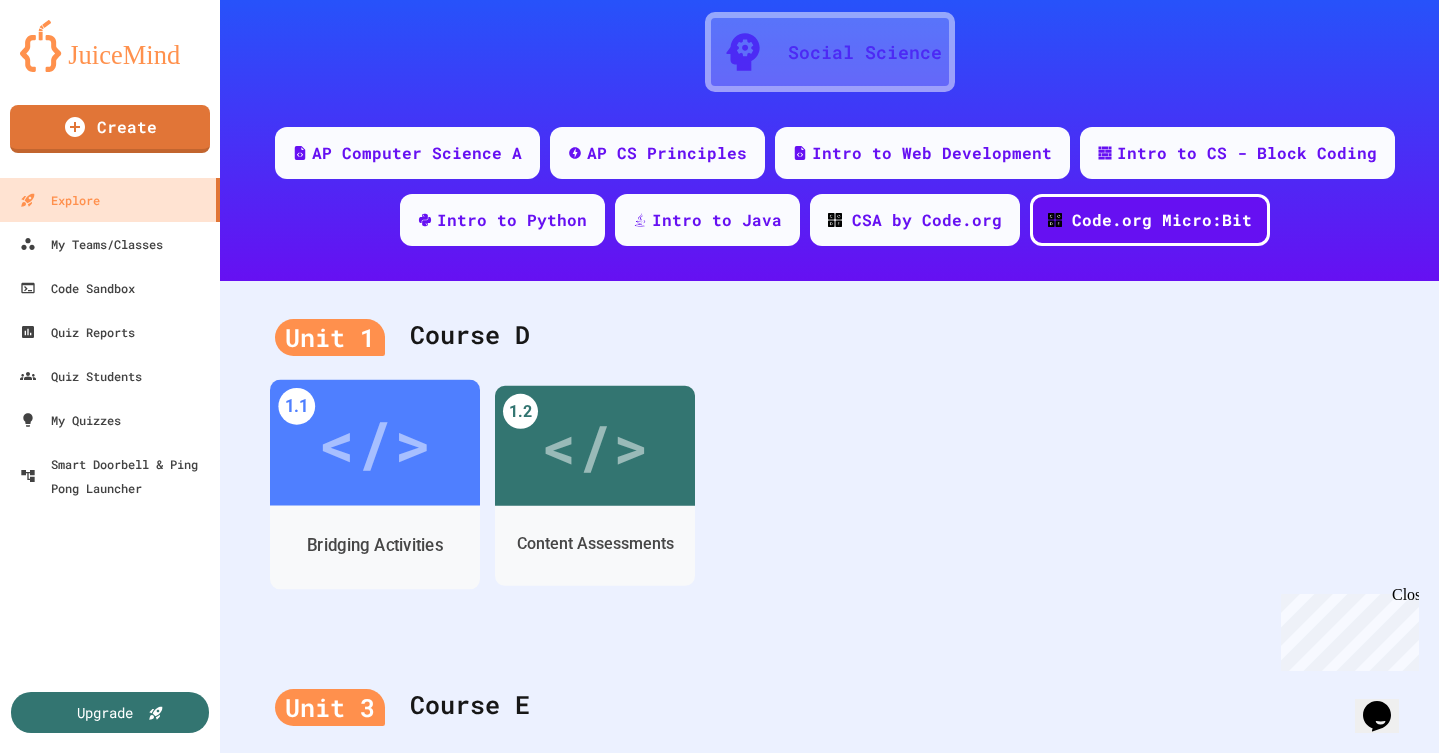 click on "</>" at bounding box center (374, 442) 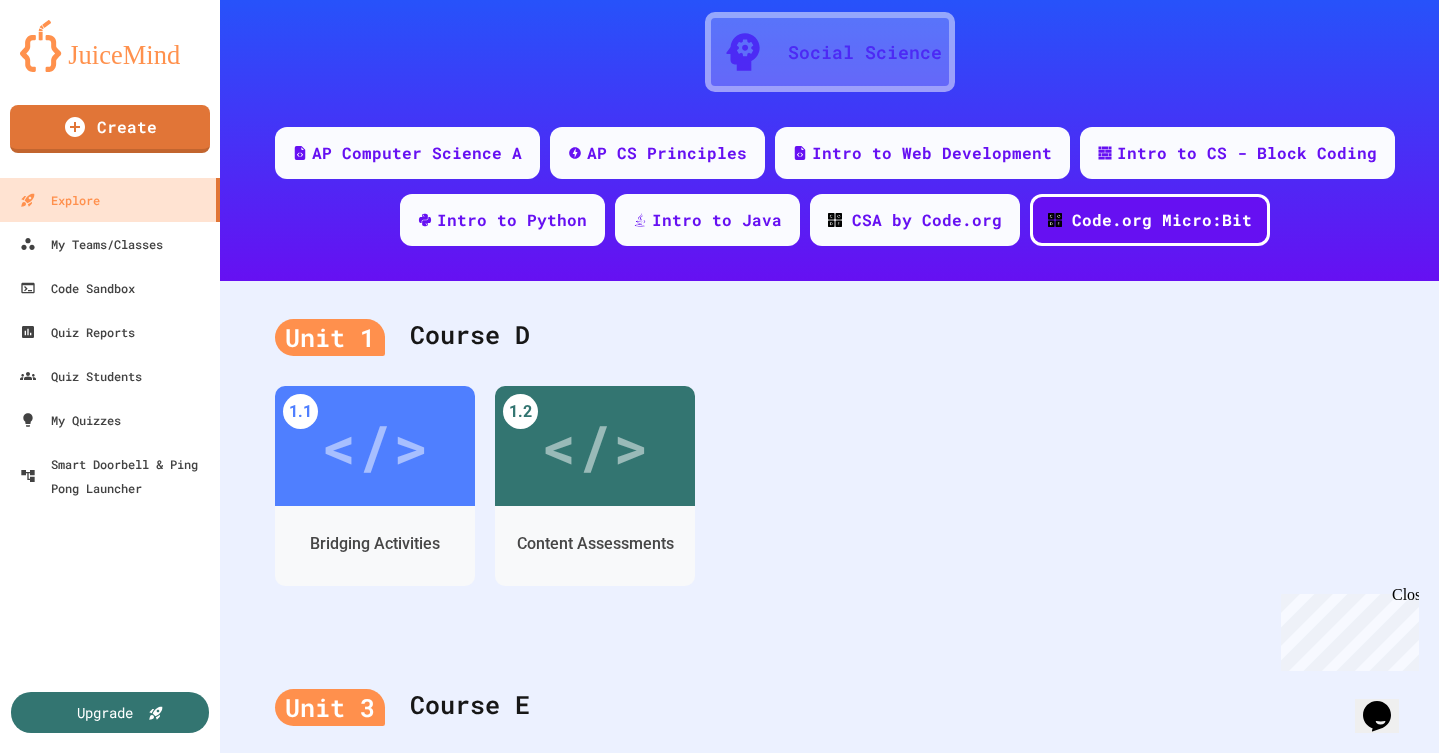 click on "See how it works" at bounding box center [806, 1373] 